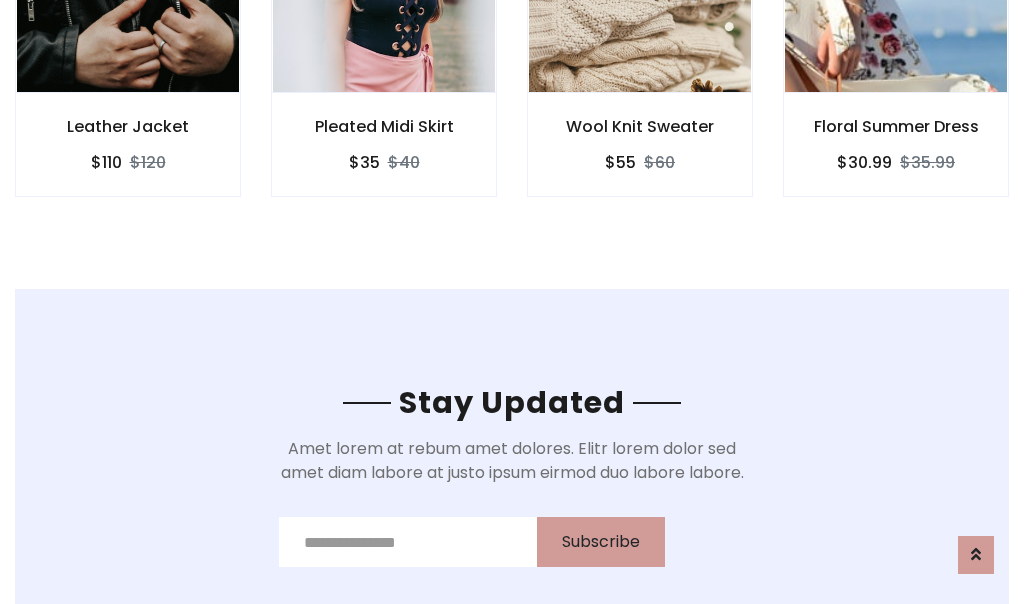 scroll, scrollTop: 3012, scrollLeft: 0, axis: vertical 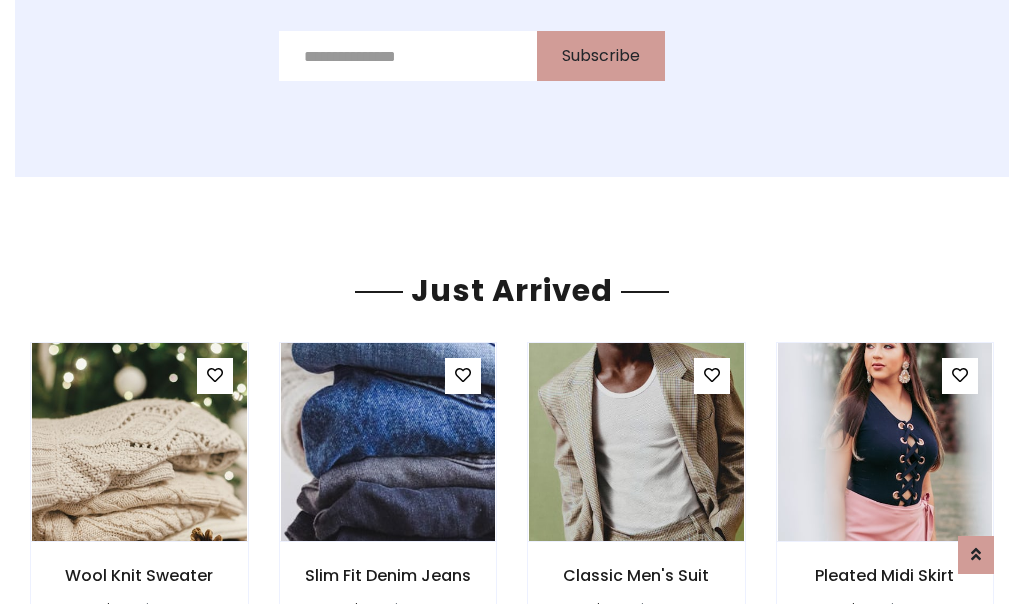 click on "Wool Knit Sweater
$55
$60" at bounding box center [640, -428] 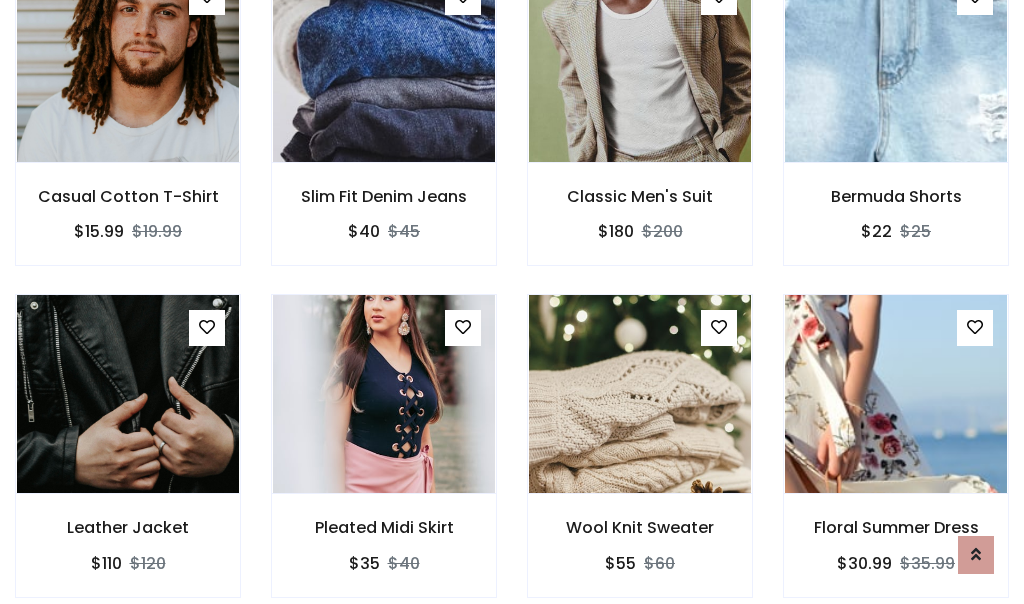 click on "Wool Knit Sweater
$55
$60" at bounding box center [640, 459] 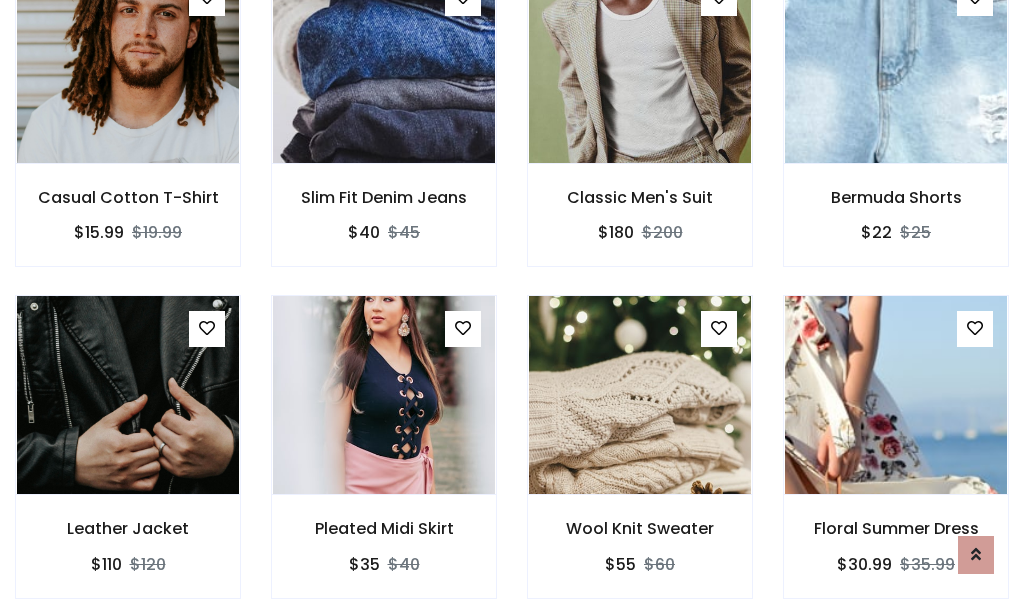 click on "Wool Knit Sweater
$55
$60" at bounding box center [640, 460] 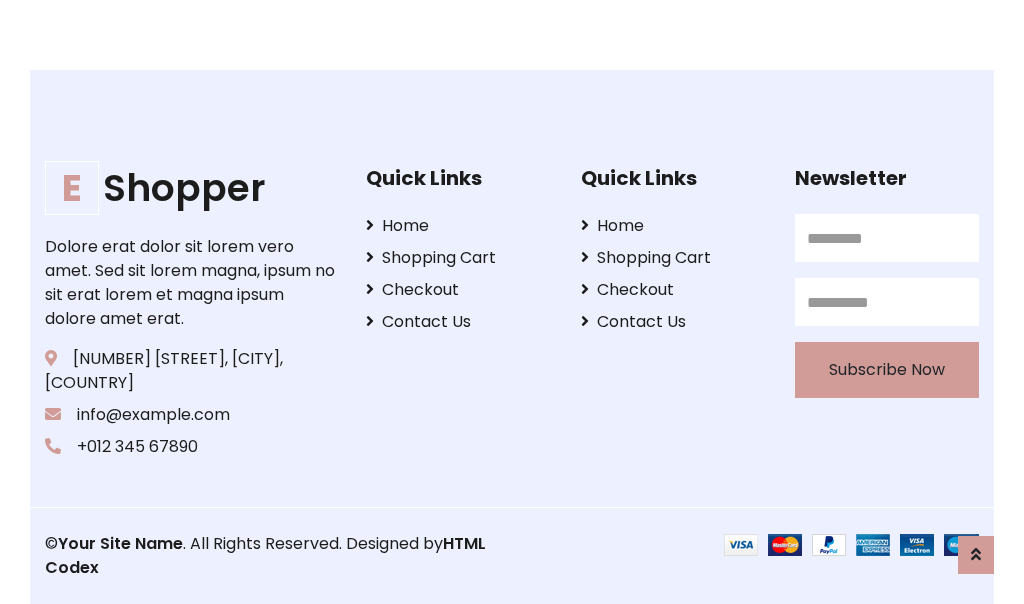 scroll, scrollTop: 3807, scrollLeft: 0, axis: vertical 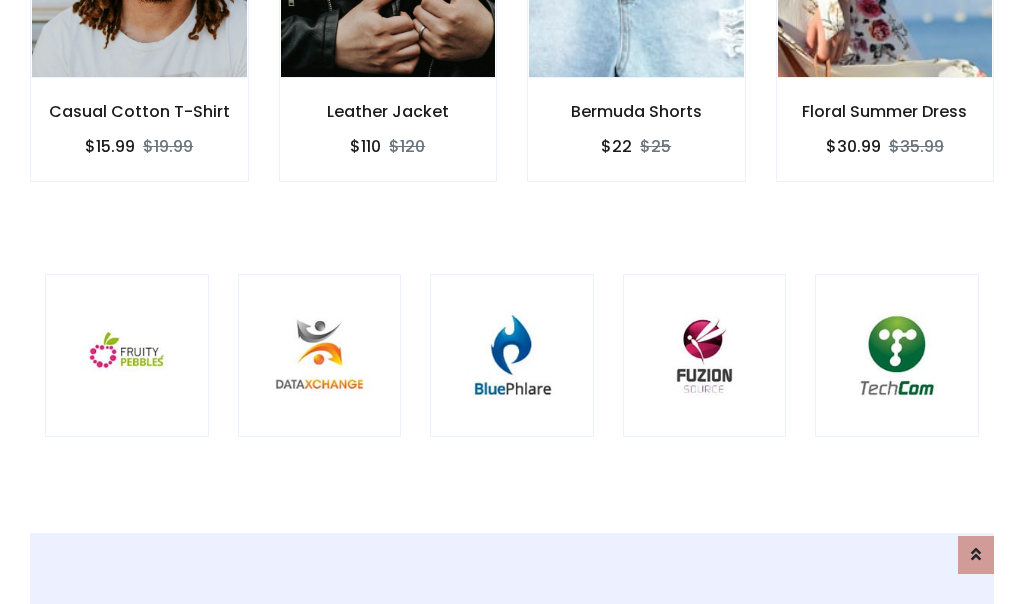 click at bounding box center (512, 356) 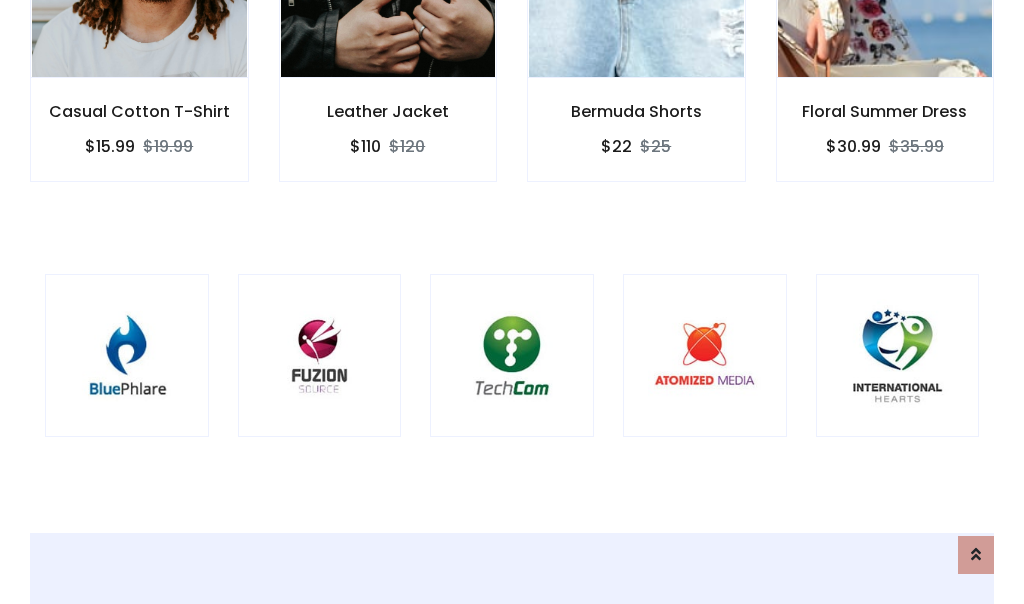 click at bounding box center [512, 356] 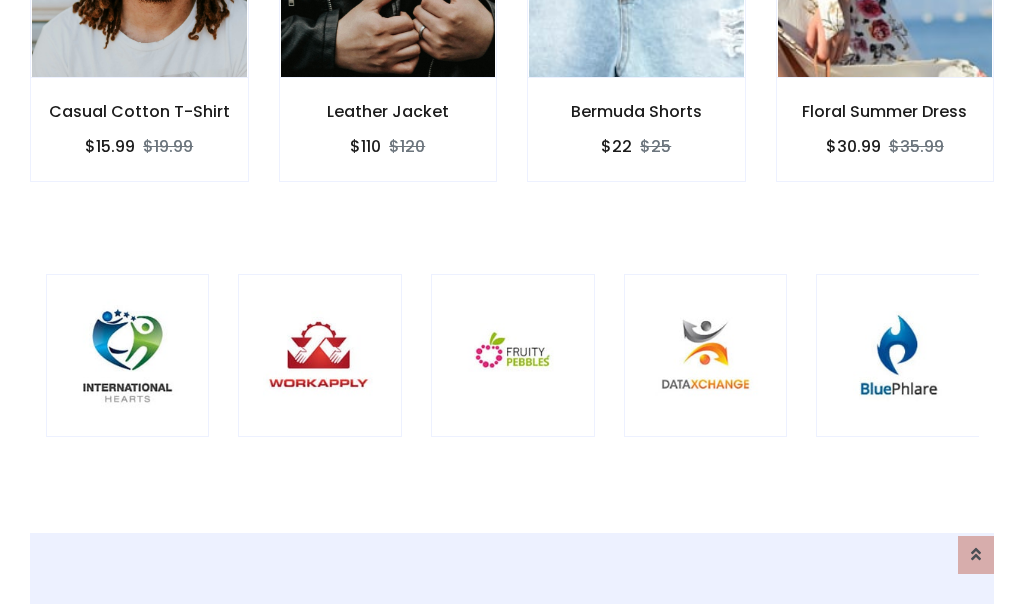 scroll, scrollTop: 0, scrollLeft: 0, axis: both 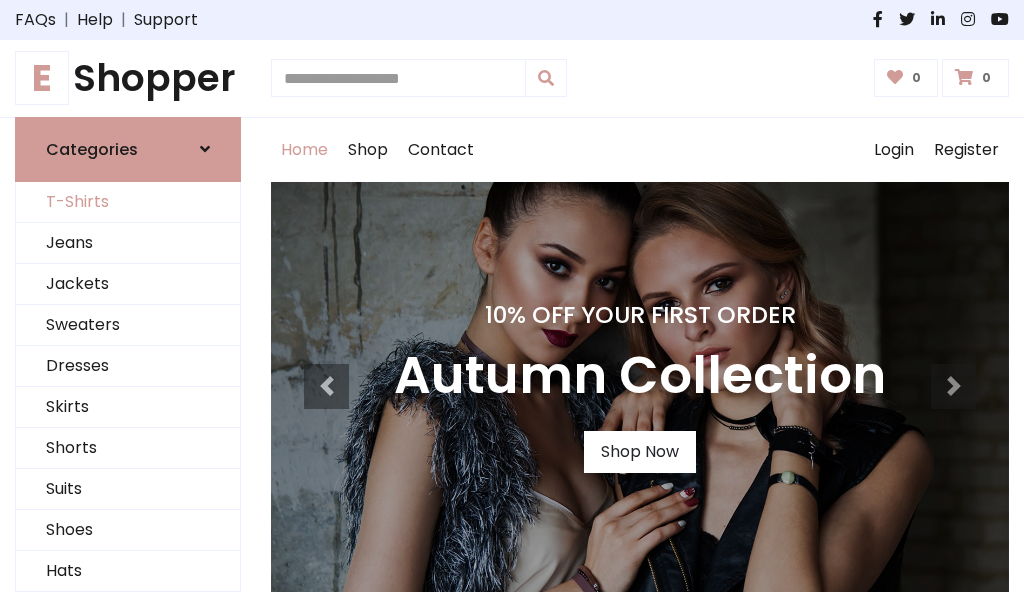 click on "T-Shirts" at bounding box center (128, 202) 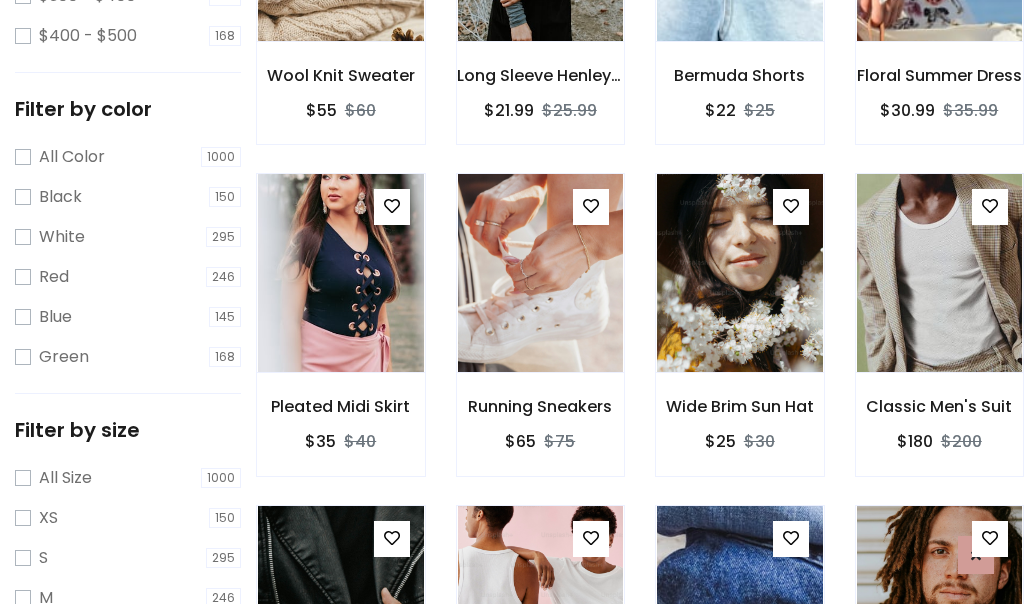 scroll, scrollTop: 701, scrollLeft: 0, axis: vertical 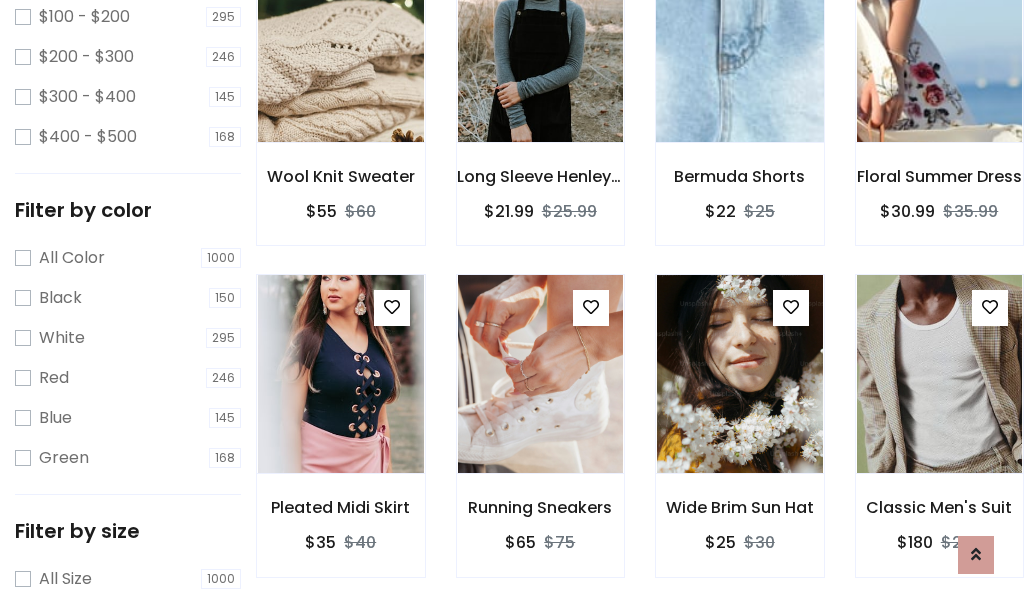 click at bounding box center (739, 43) 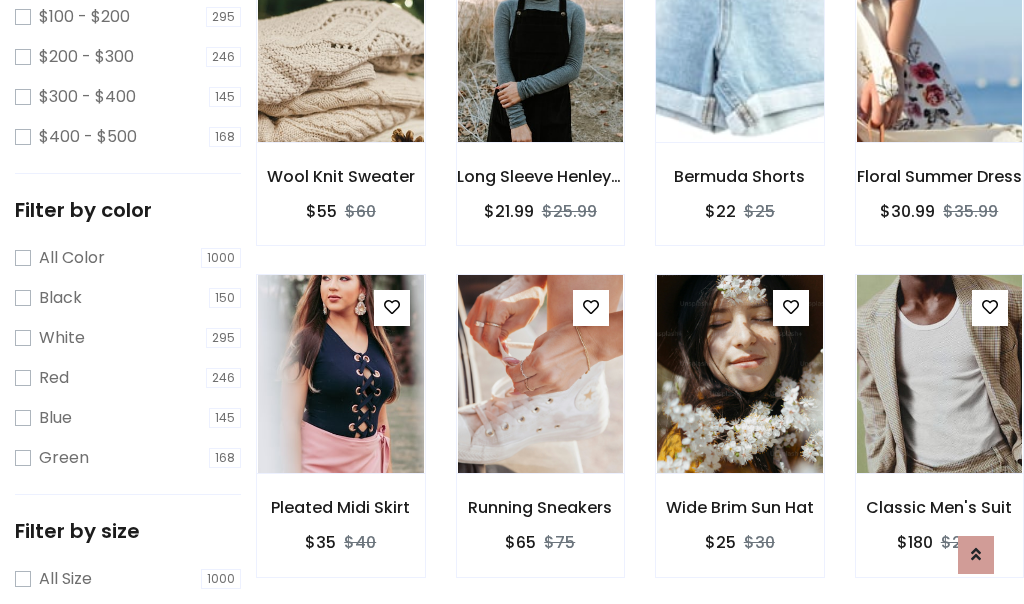 scroll, scrollTop: 0, scrollLeft: 0, axis: both 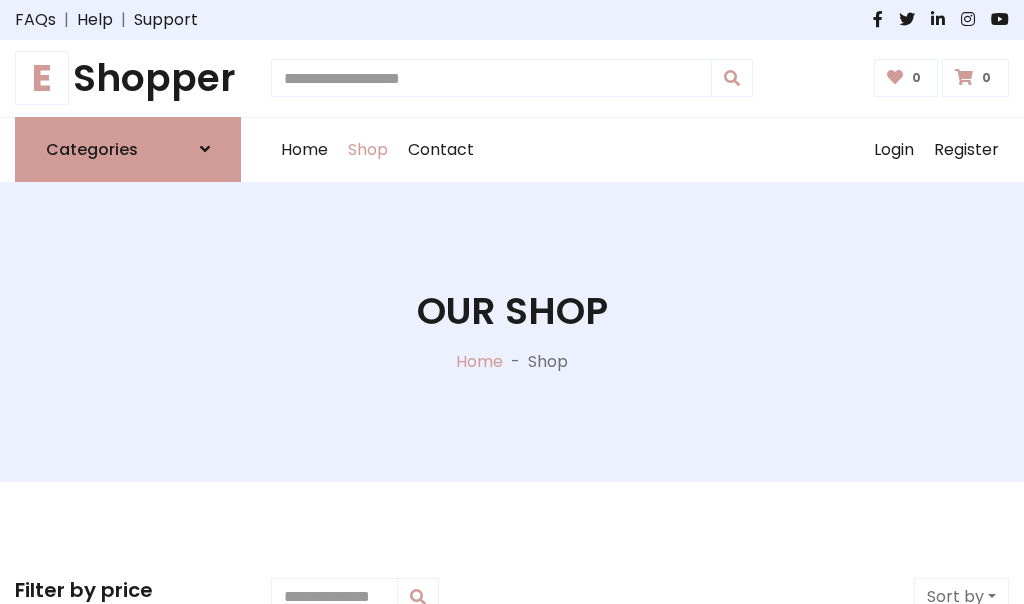 click on "E Shopper" at bounding box center [128, 78] 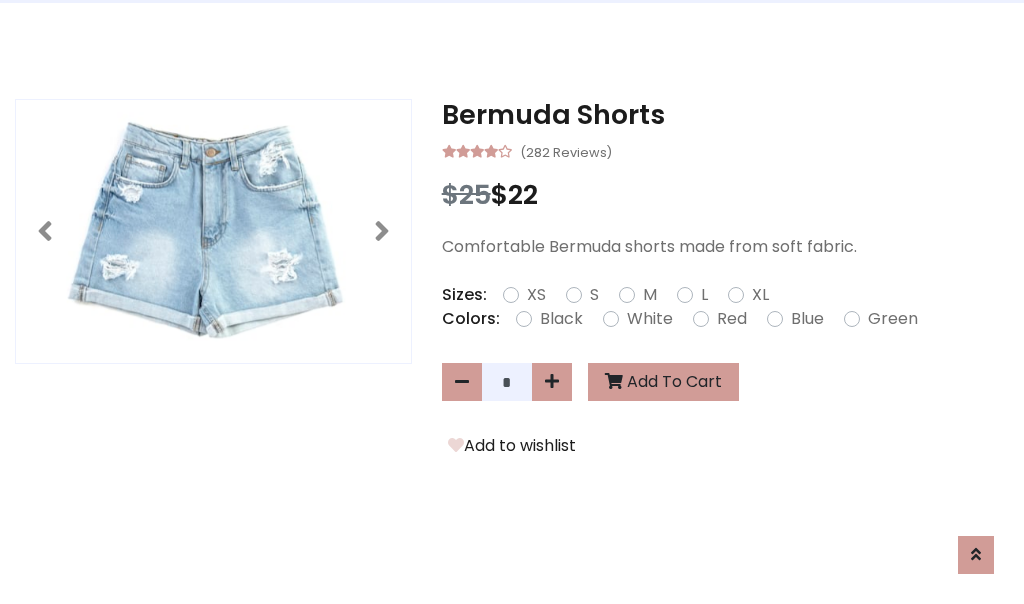 scroll, scrollTop: 0, scrollLeft: 0, axis: both 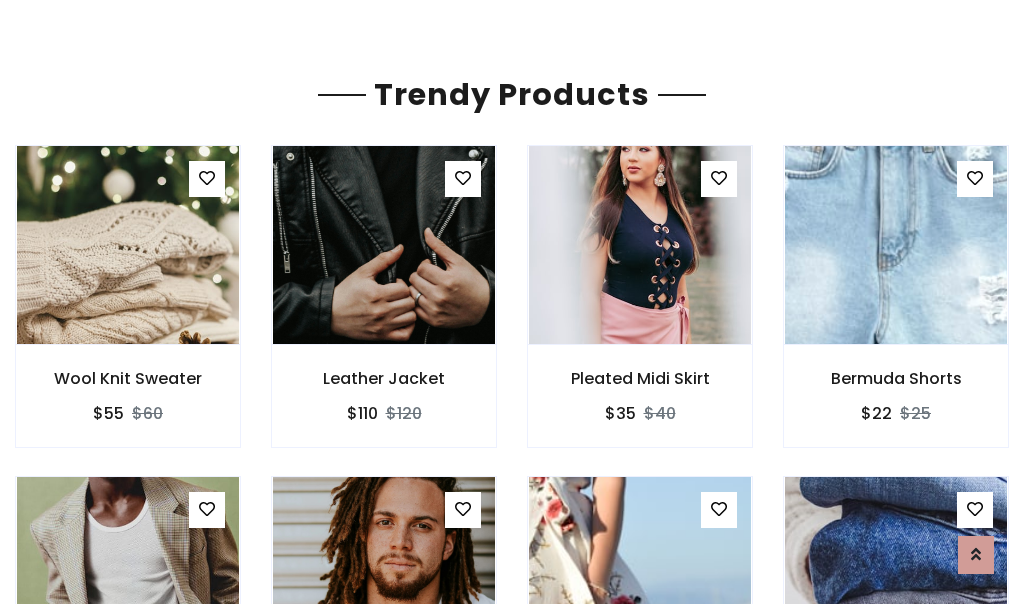 click on "Shop" at bounding box center (368, -1793) 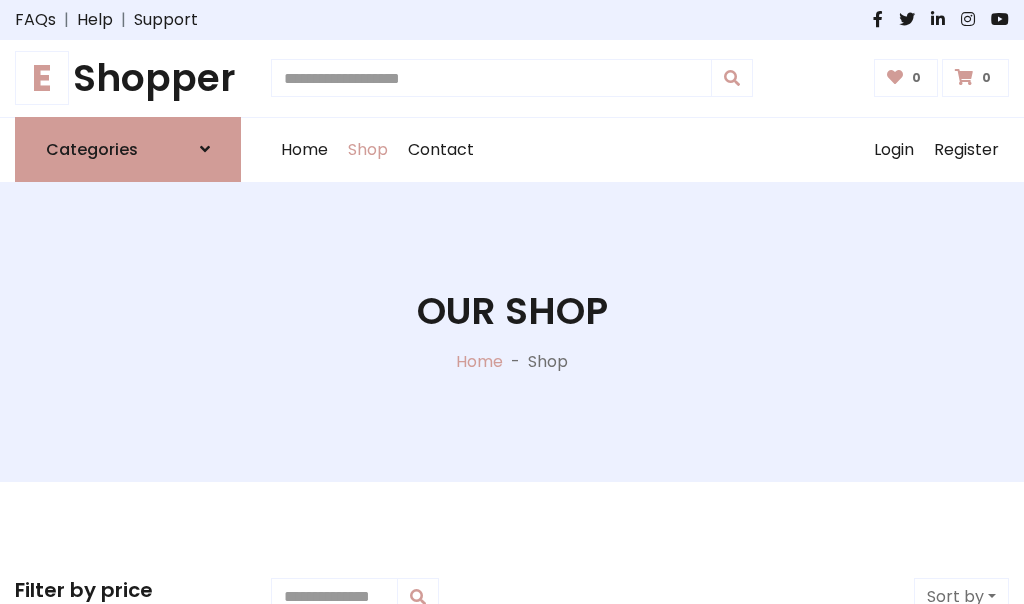 scroll, scrollTop: 0, scrollLeft: 0, axis: both 